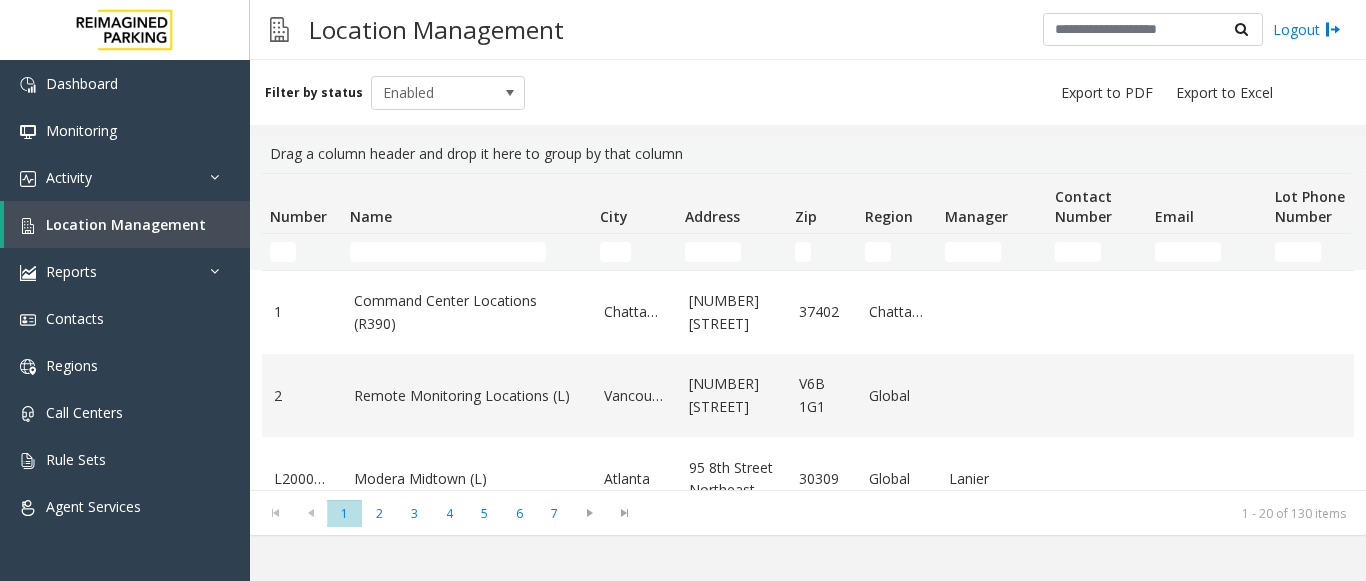 scroll, scrollTop: 0, scrollLeft: 0, axis: both 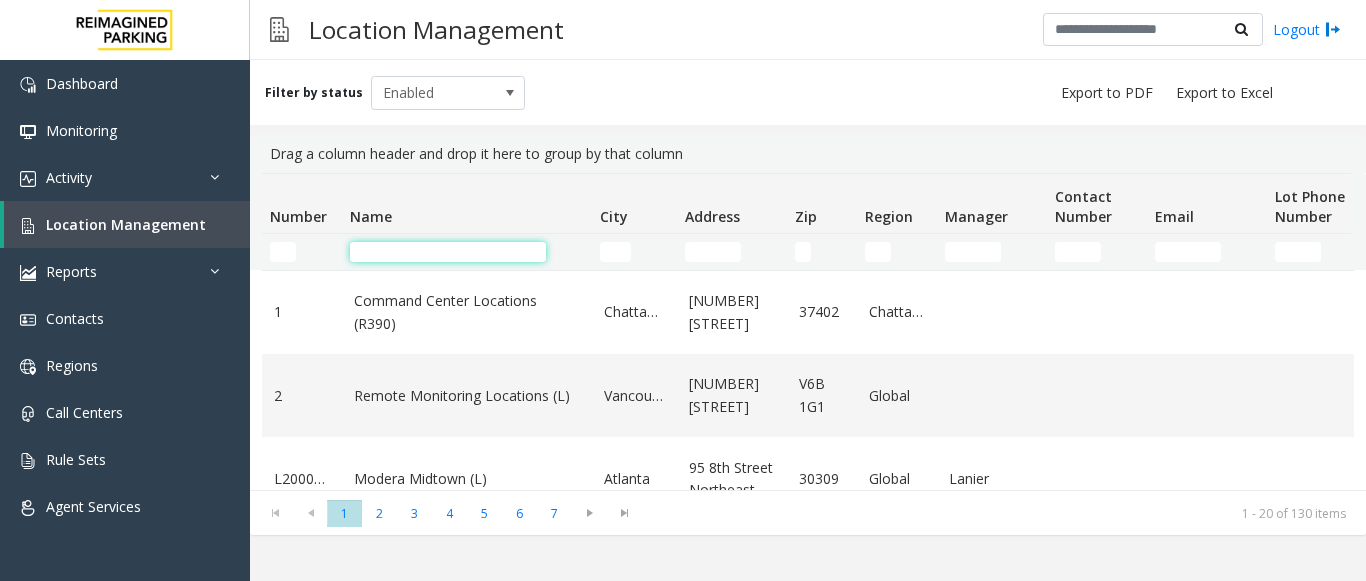click 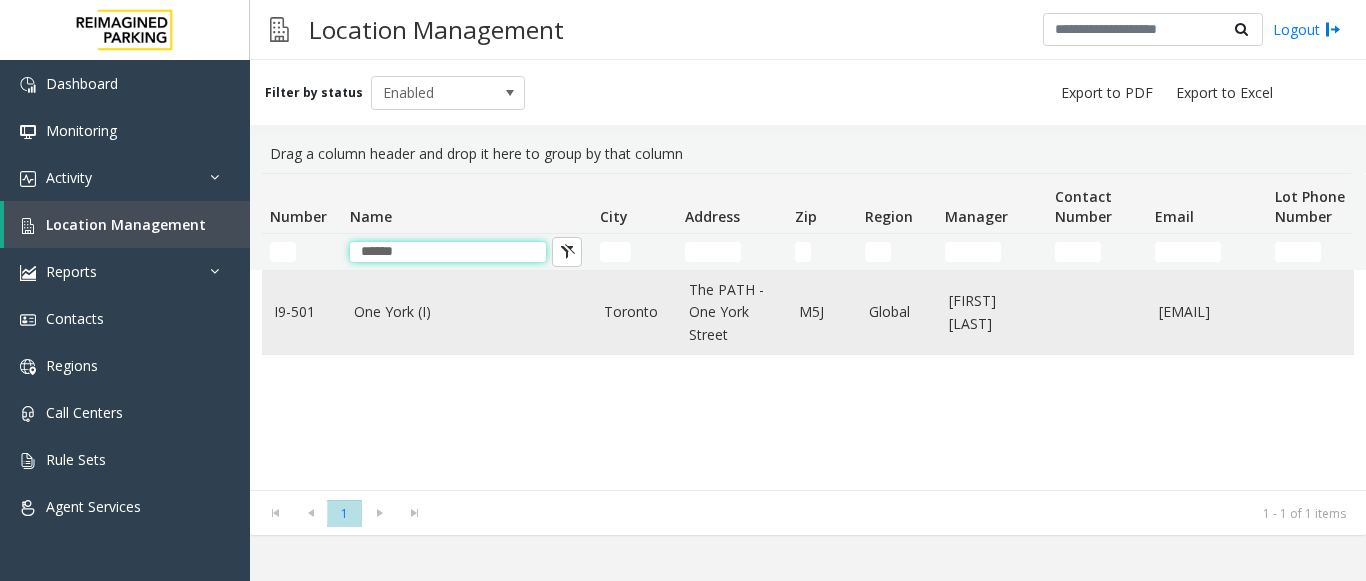 type on "******" 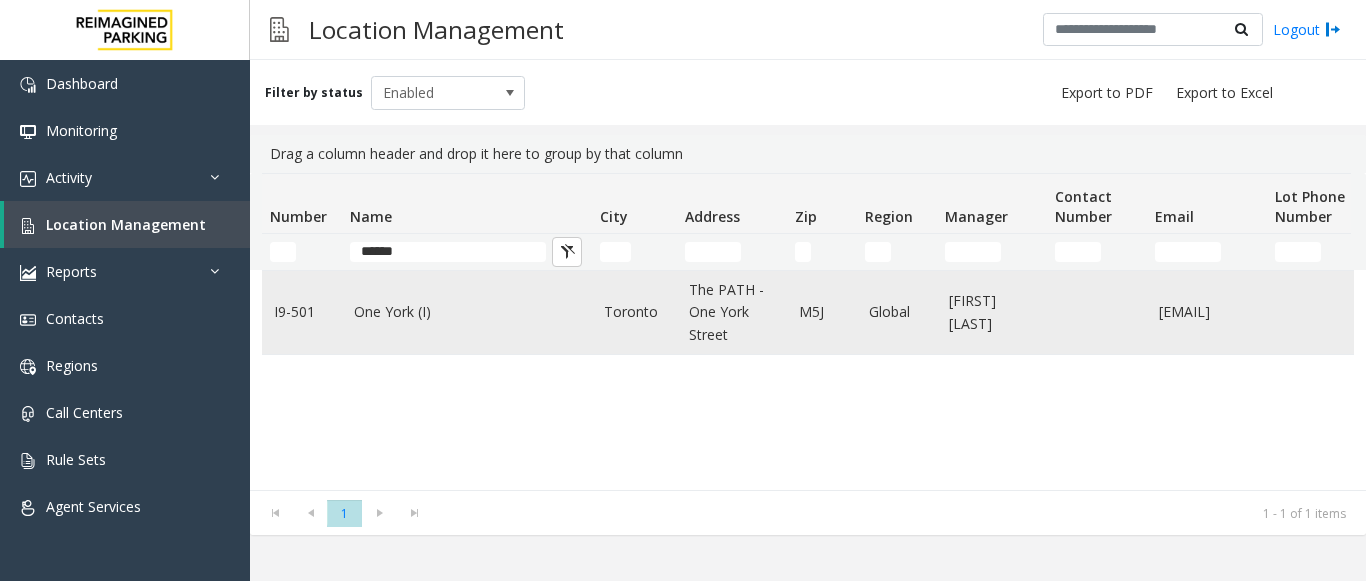click on "One York (I)" 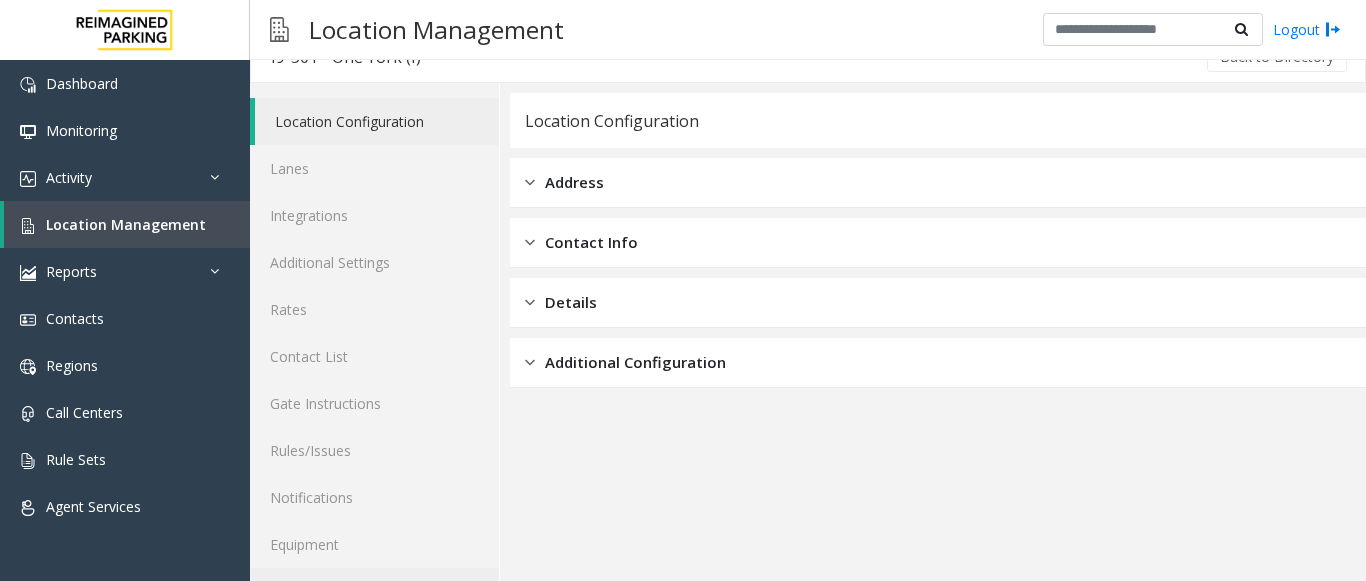 scroll, scrollTop: 78, scrollLeft: 0, axis: vertical 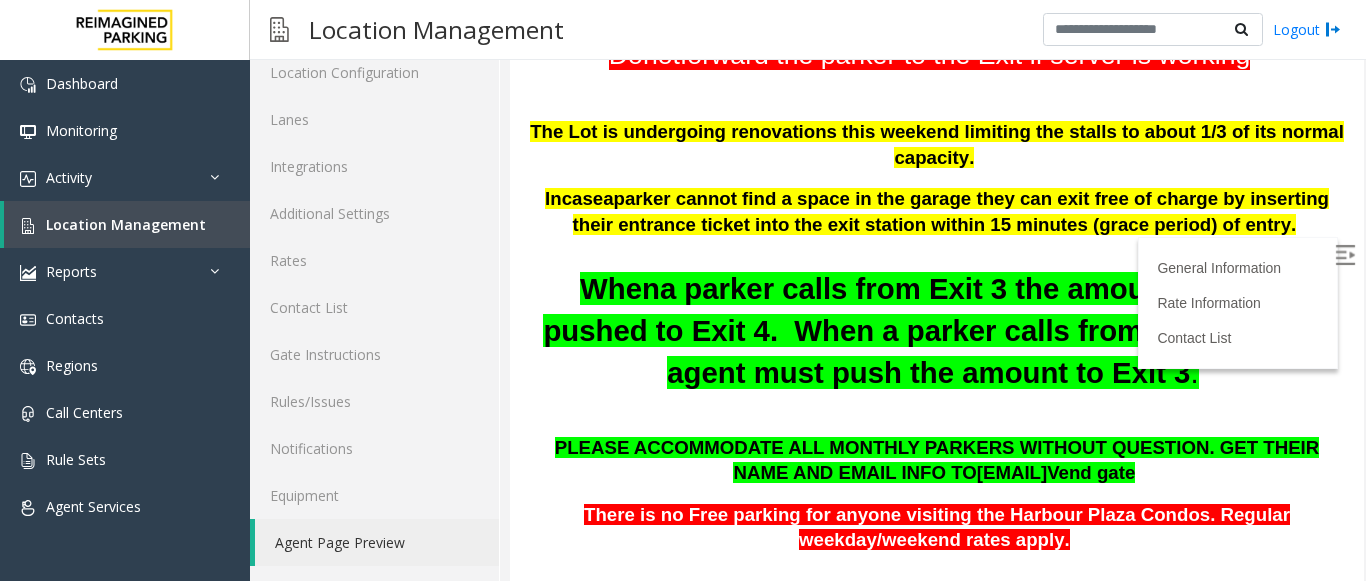 click at bounding box center [1345, 255] 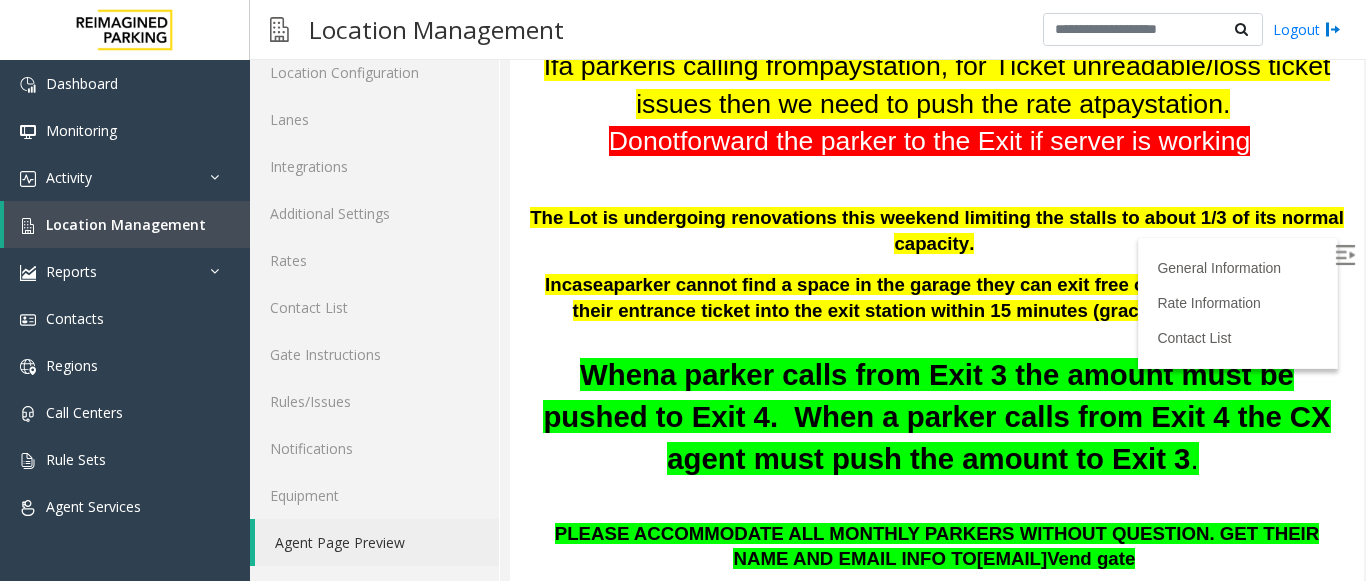 scroll, scrollTop: 0, scrollLeft: 0, axis: both 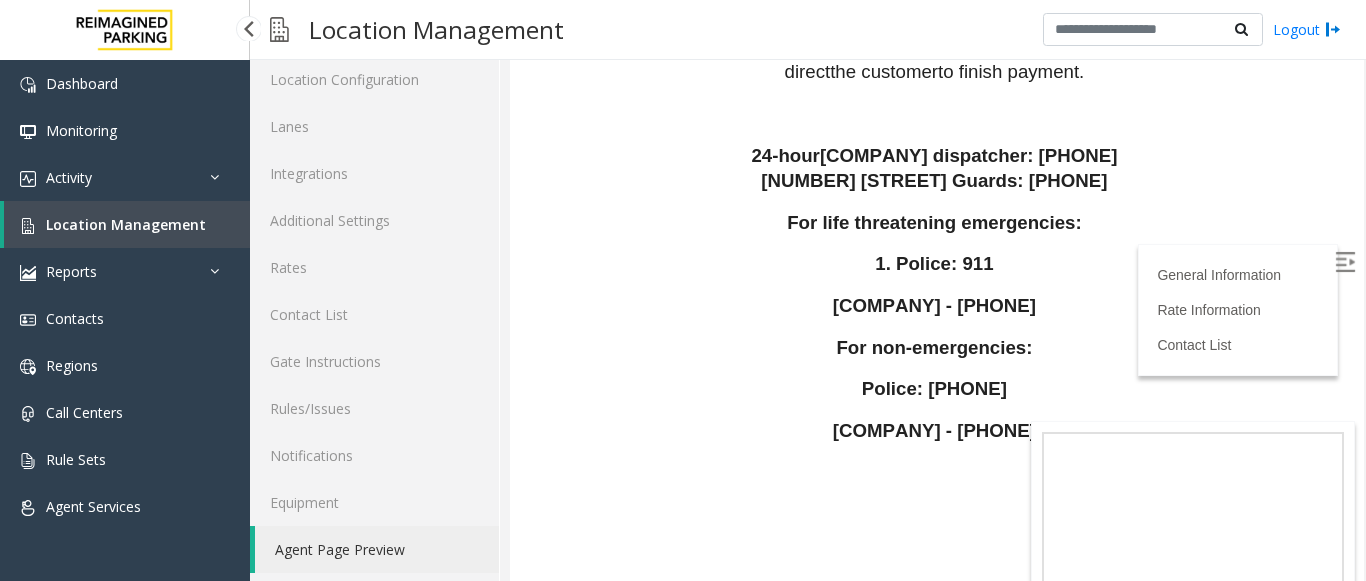 click on "Location Management" at bounding box center [126, 224] 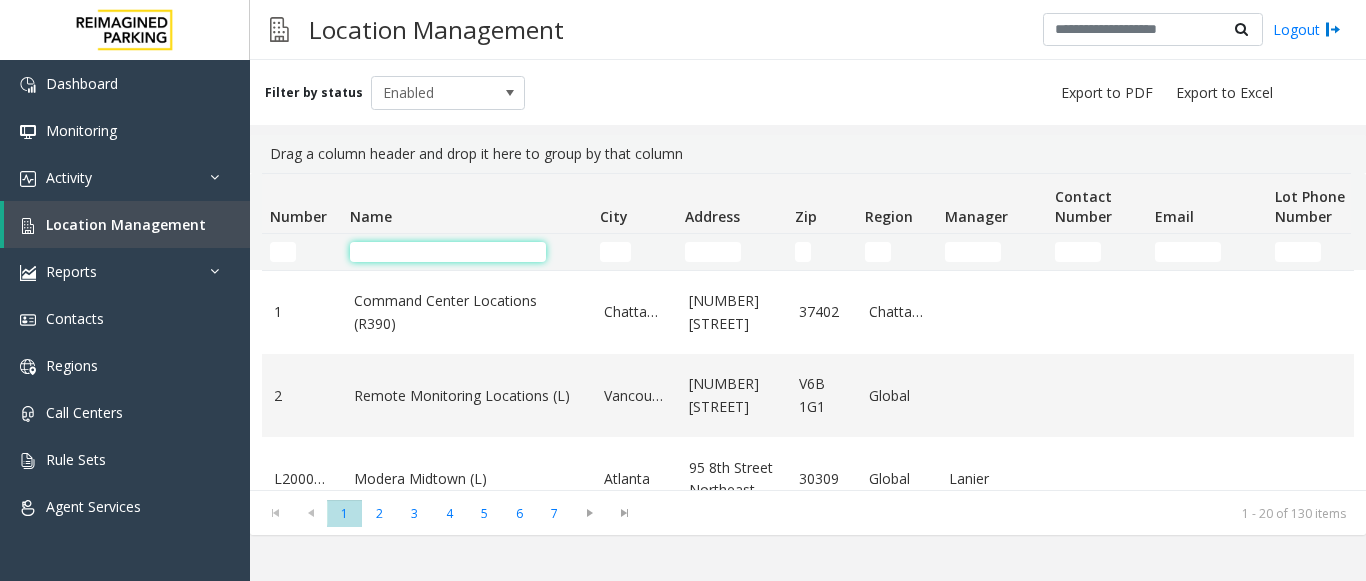 click 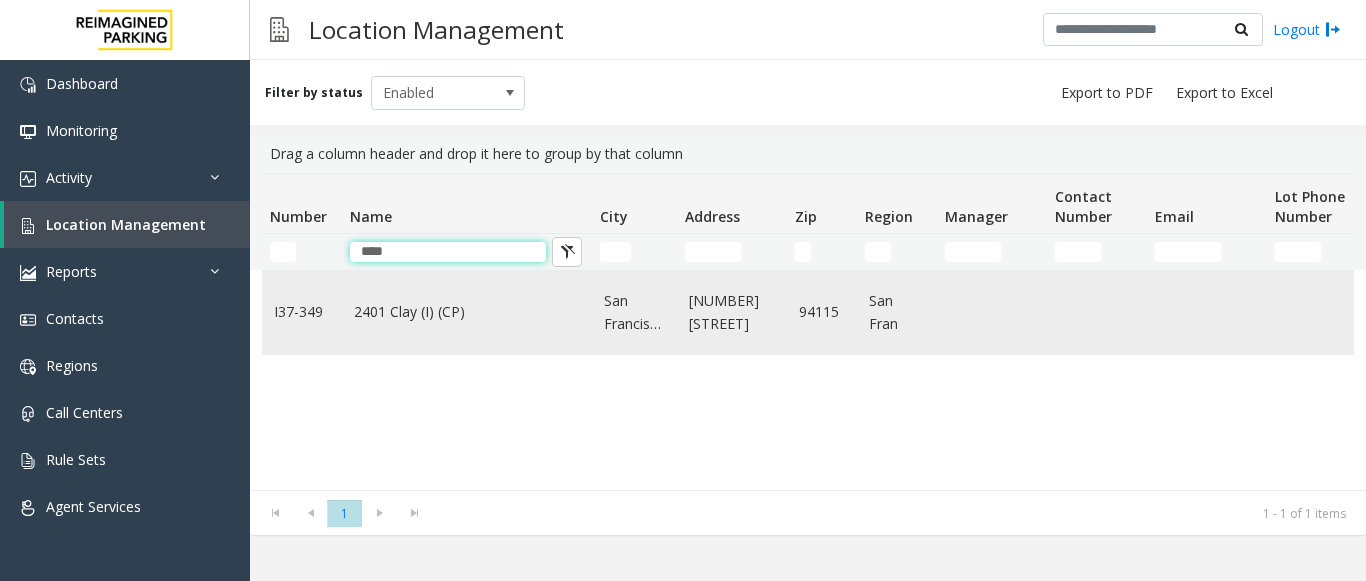 type on "****" 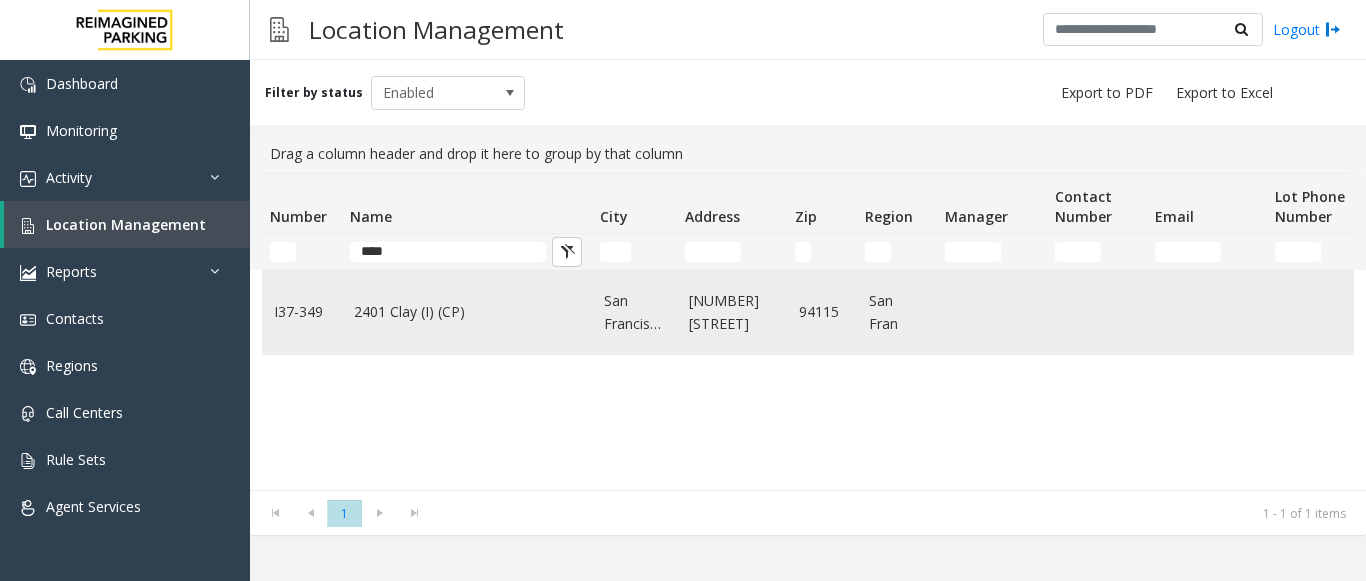click on "2401 Clay (I) (CP)" 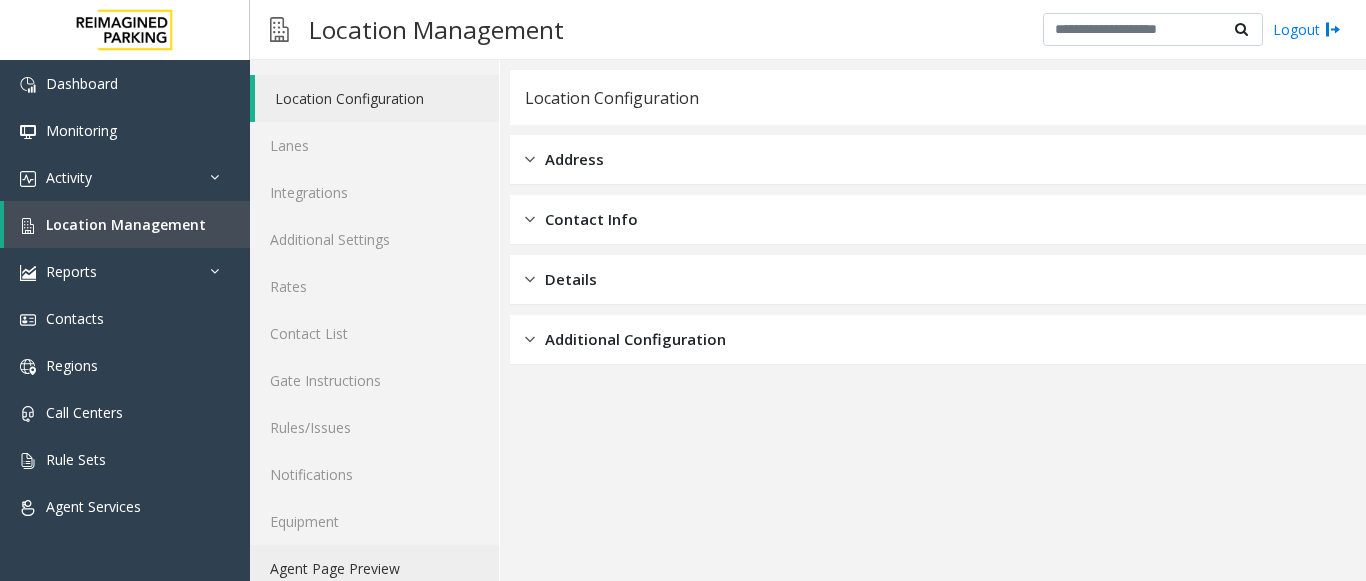 scroll, scrollTop: 78, scrollLeft: 0, axis: vertical 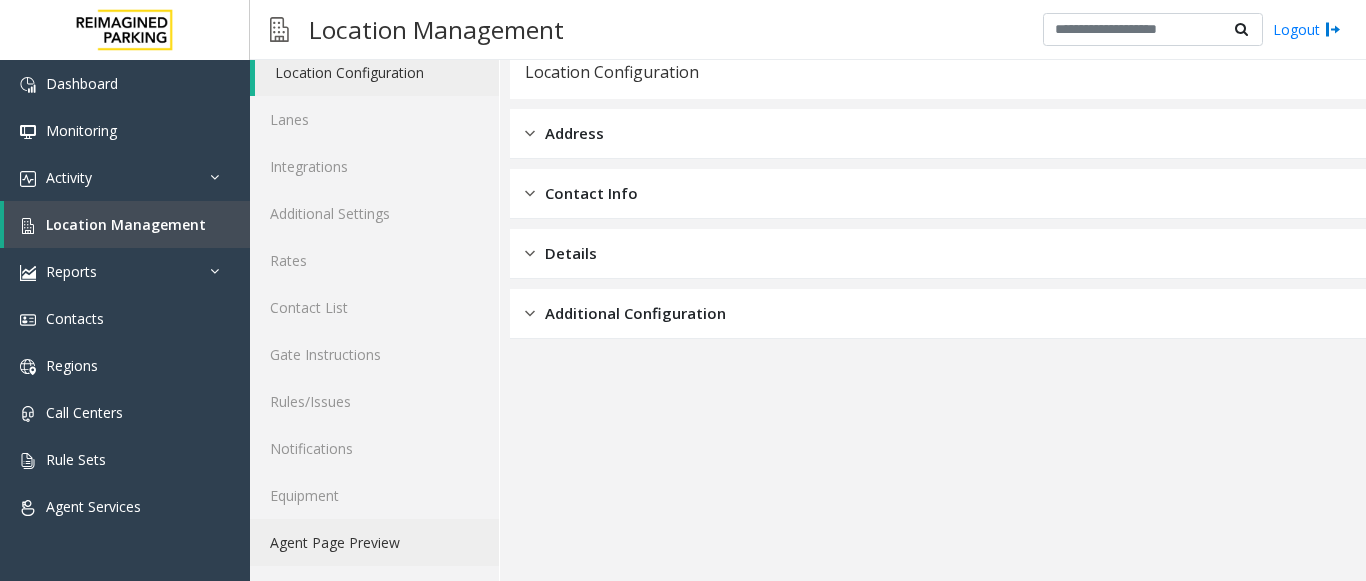 click on "Agent Page Preview" 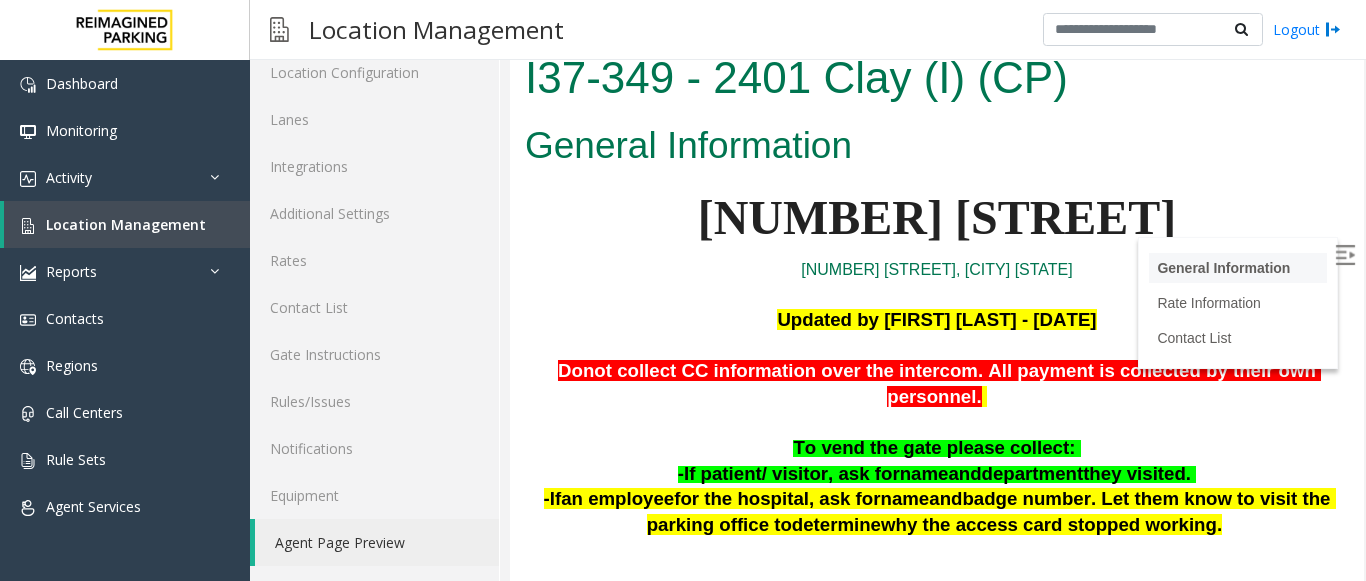 scroll, scrollTop: 100, scrollLeft: 0, axis: vertical 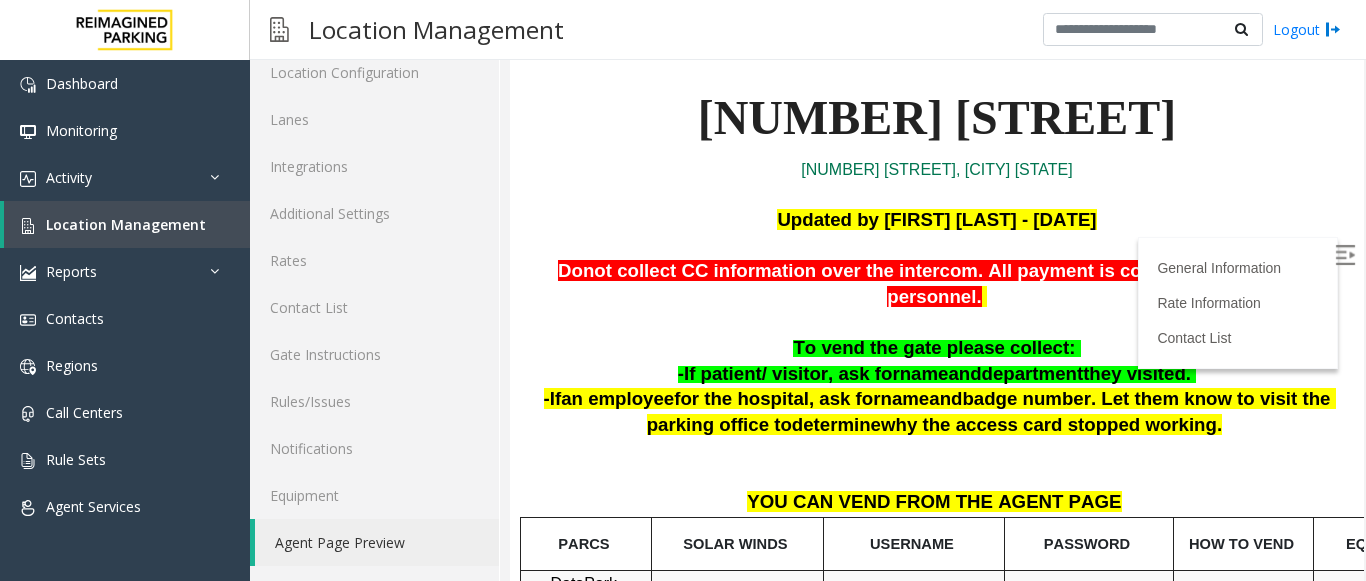 click at bounding box center (1345, 255) 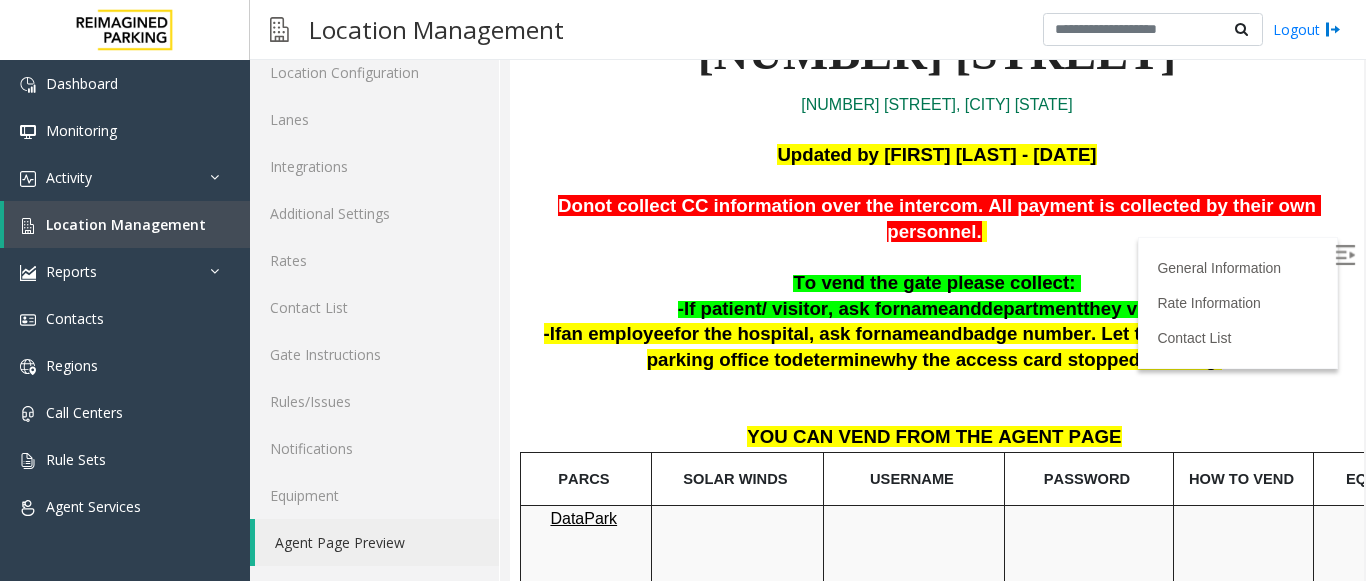 scroll, scrollTop: 0, scrollLeft: 0, axis: both 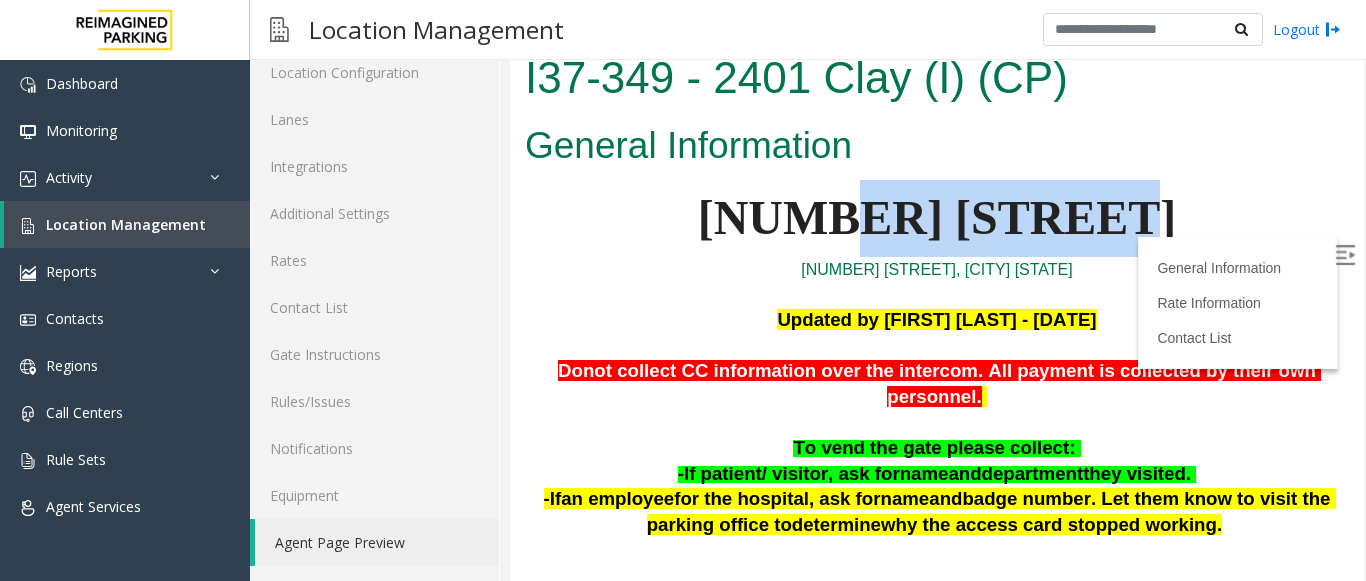 drag, startPoint x: 1110, startPoint y: 227, endPoint x: 856, endPoint y: 235, distance: 254.12595 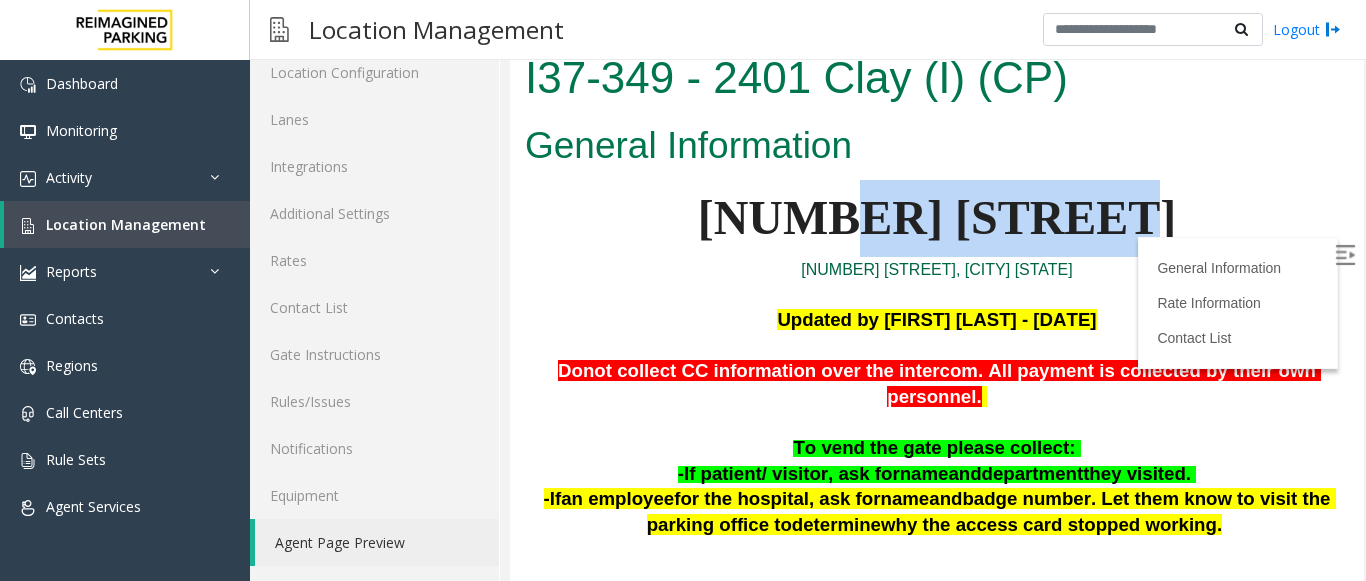 click on "[NUMBER] [STREET], [CITY] [STATE]" at bounding box center [936, 269] 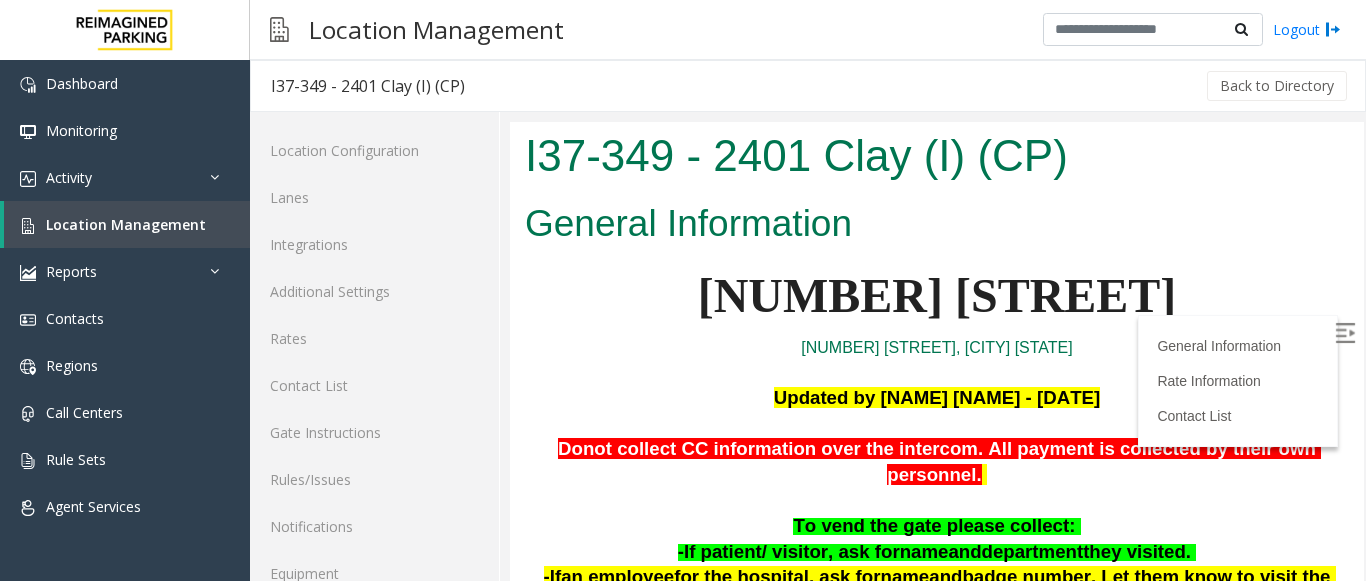 scroll, scrollTop: 0, scrollLeft: 0, axis: both 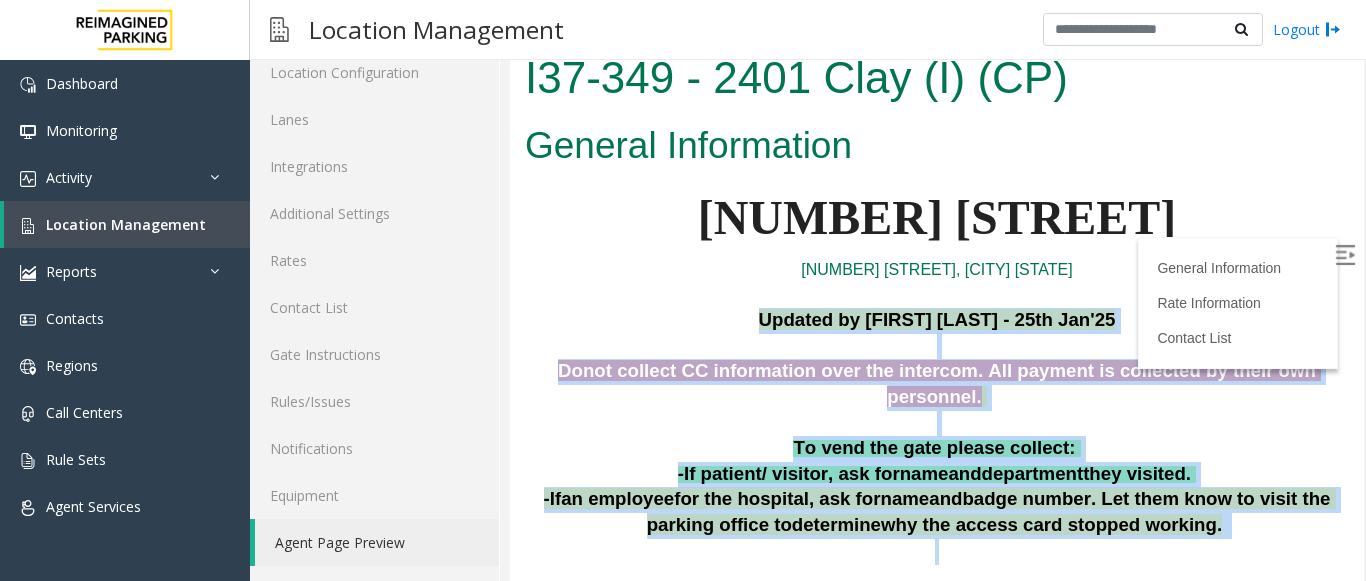 drag, startPoint x: 1191, startPoint y: 525, endPoint x: 689, endPoint y: 307, distance: 547.2915 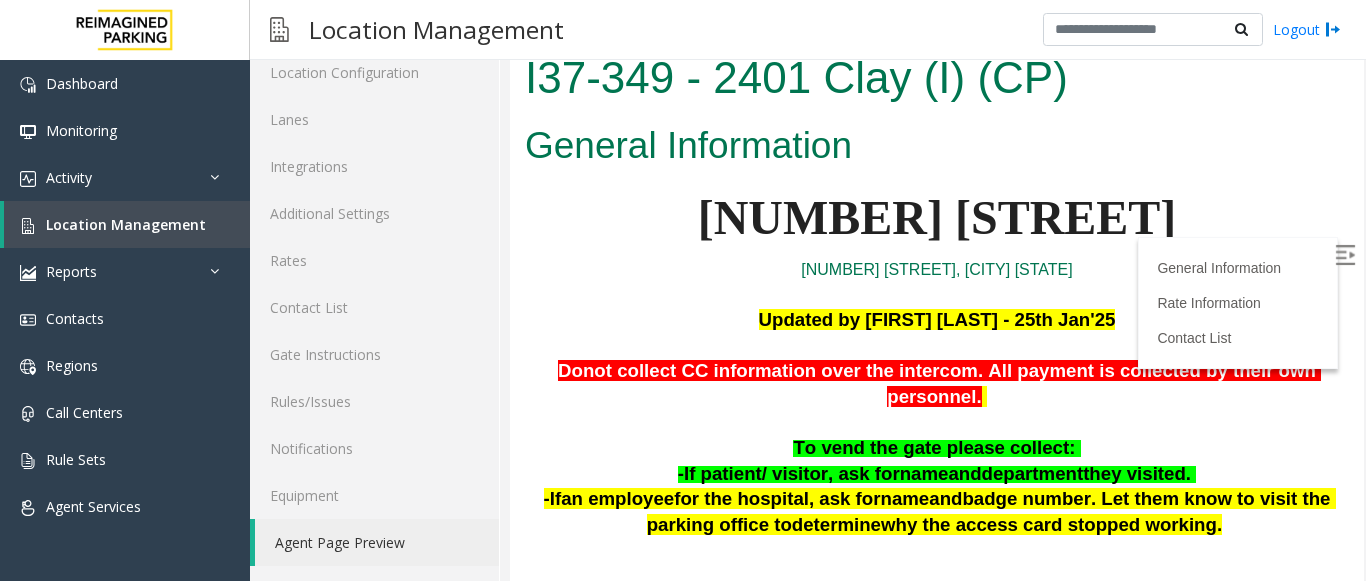 click at bounding box center [937, 295] 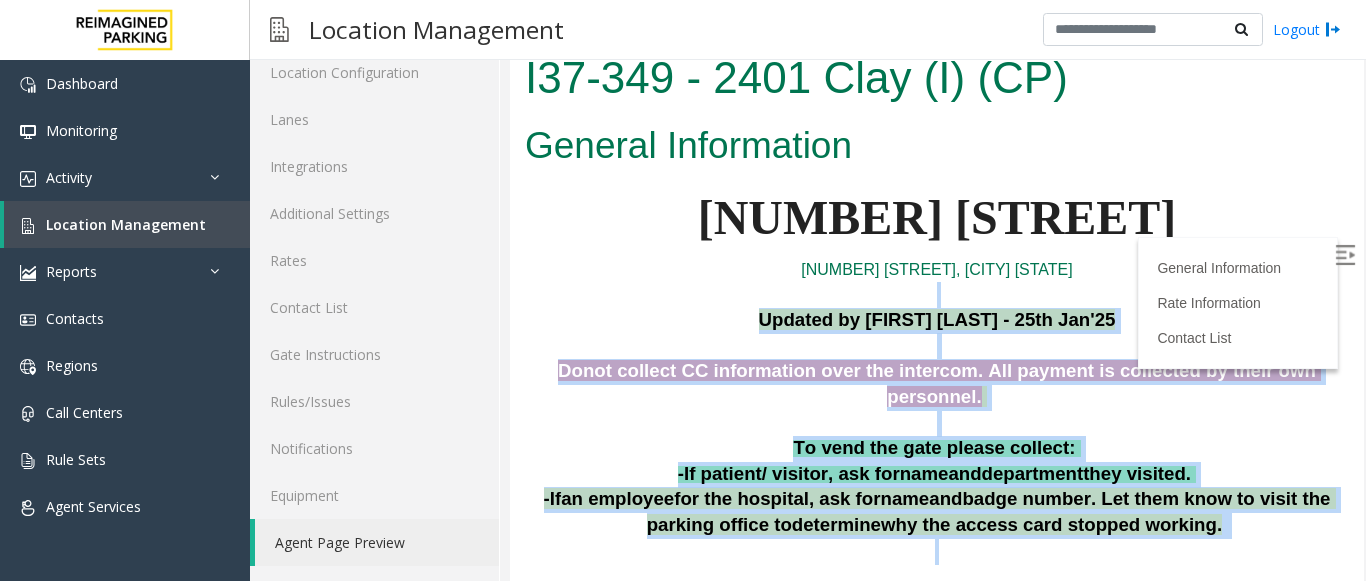 drag, startPoint x: 718, startPoint y: 303, endPoint x: 1208, endPoint y: 521, distance: 536.3059 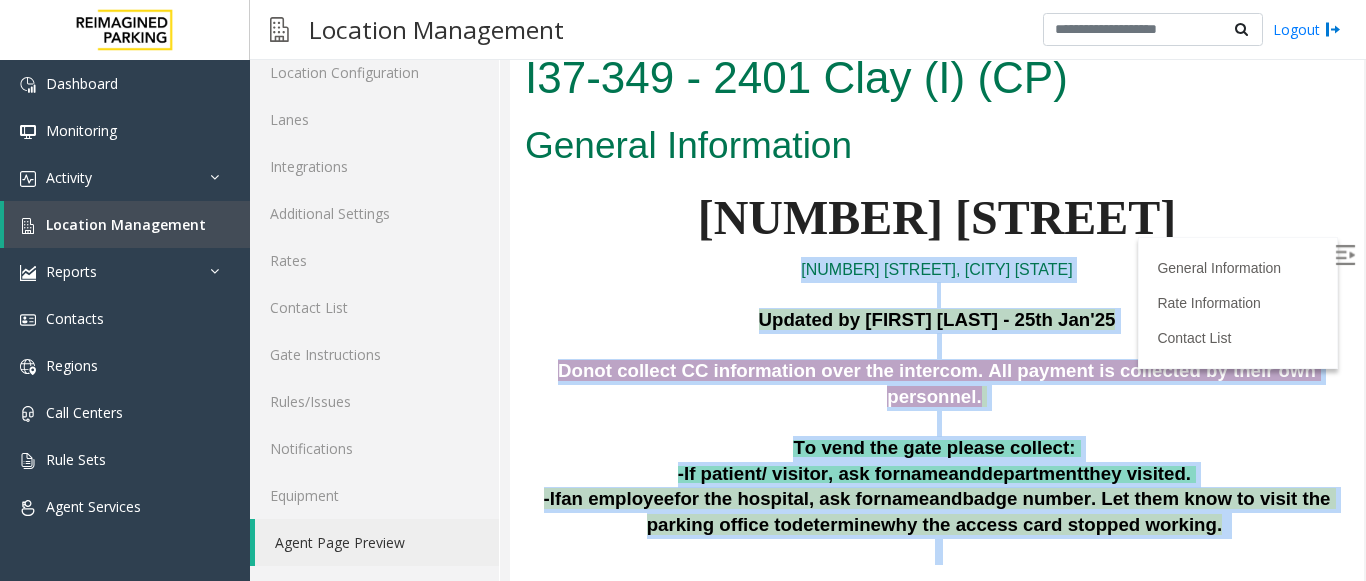 drag, startPoint x: 1208, startPoint y: 521, endPoint x: 773, endPoint y: 280, distance: 497.2987 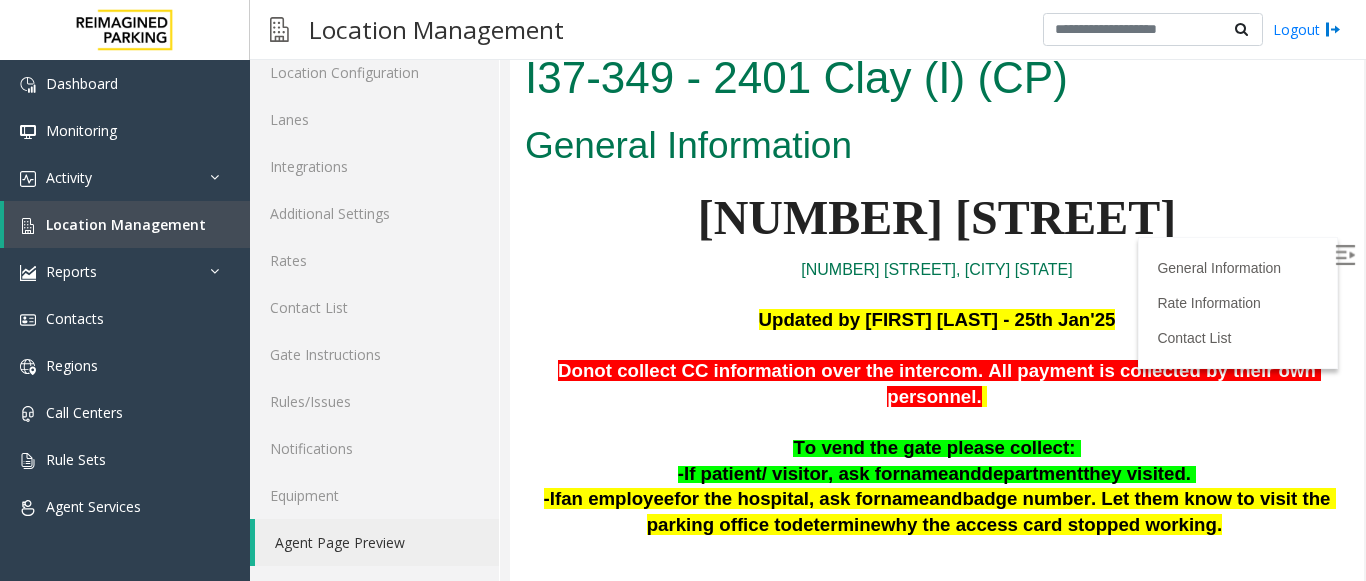 drag, startPoint x: 725, startPoint y: 214, endPoint x: 1161, endPoint y: 502, distance: 522.5323 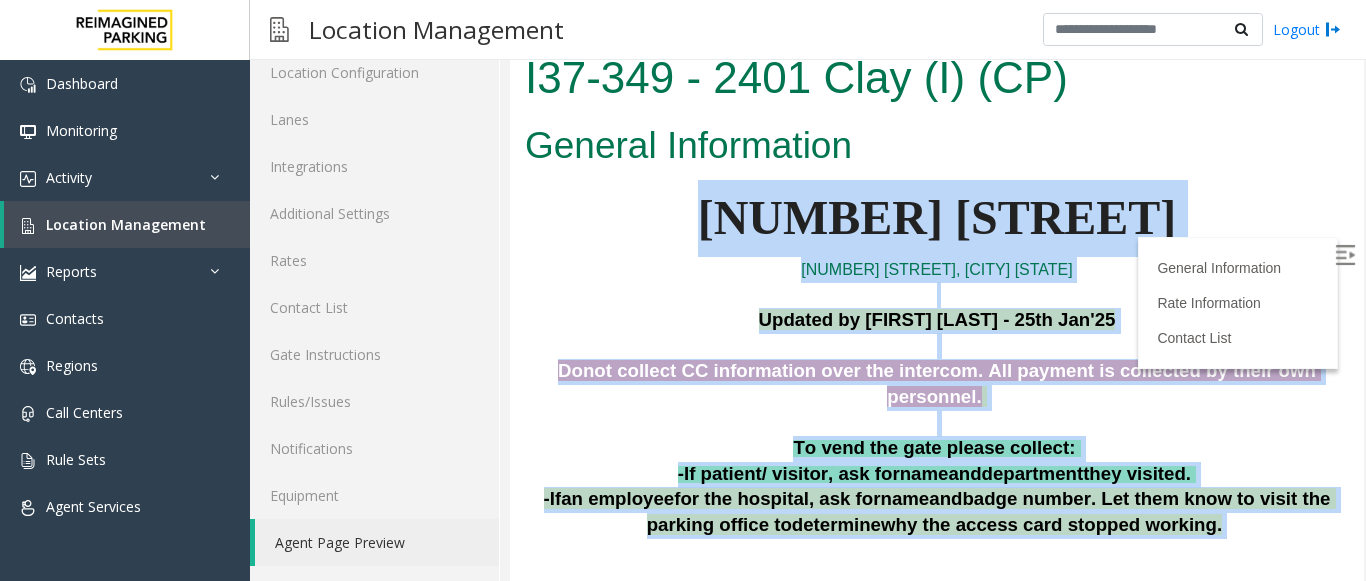 click on "-If  an employee  for the hospital, ask for  [NAME]  and  badge number . Let them know to visit the parking office to  determine  why the access card stopped working." at bounding box center (937, 512) 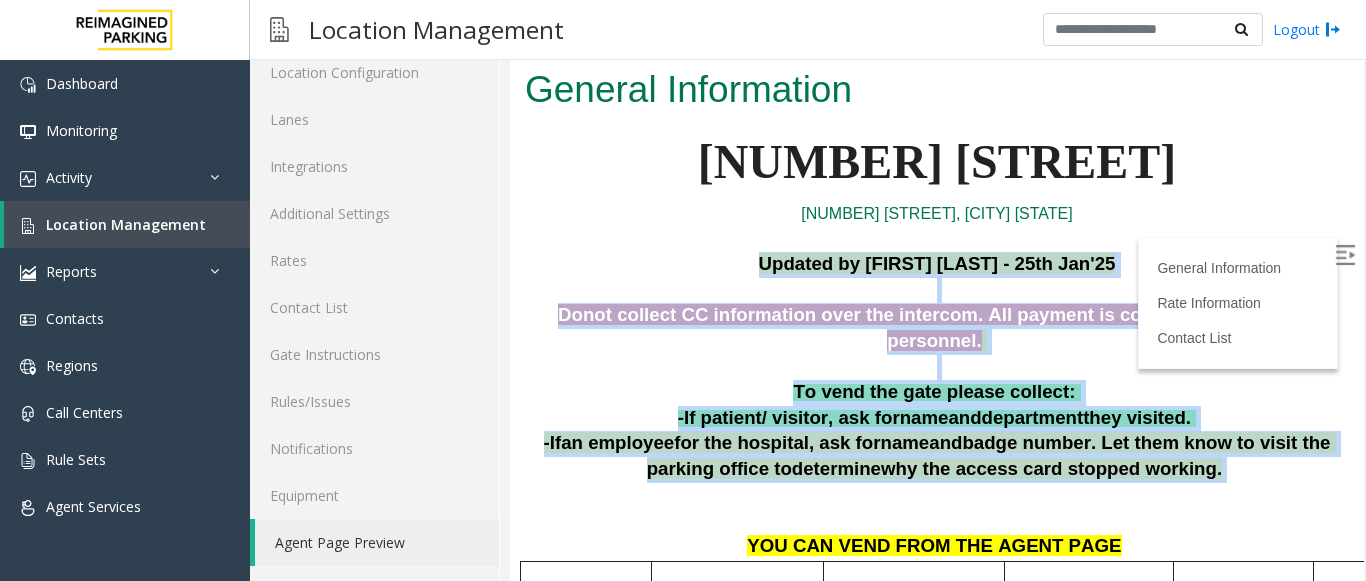 drag, startPoint x: 1175, startPoint y: 515, endPoint x: 755, endPoint y: 222, distance: 512.10254 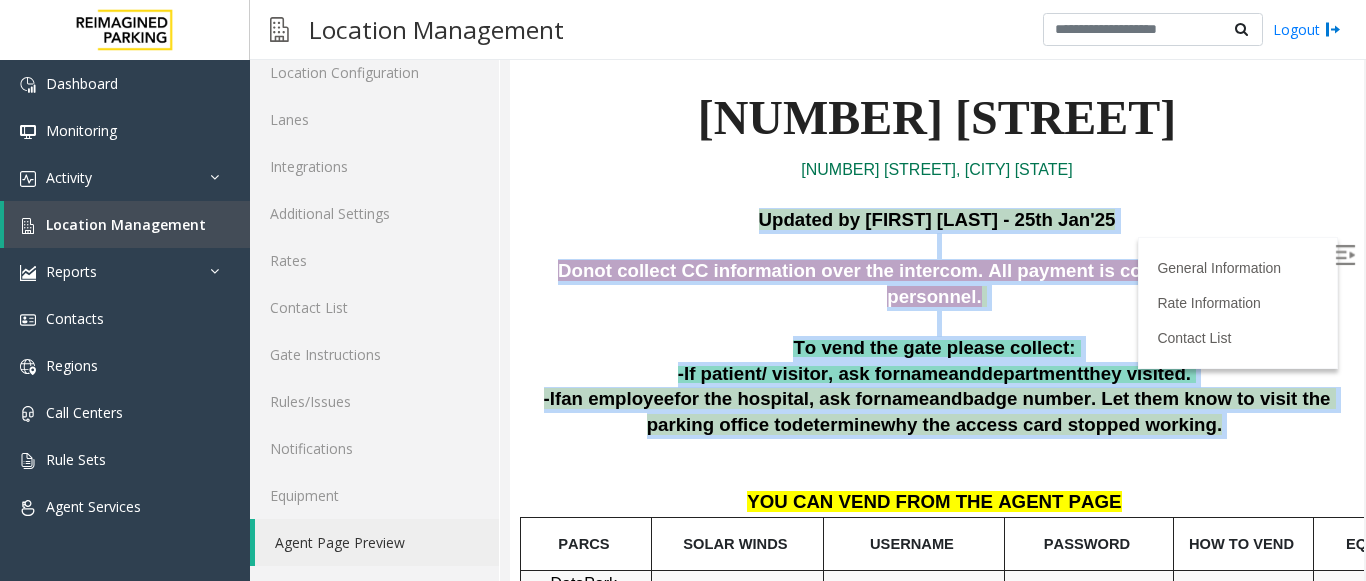 click on "-If  an employee  for the hospital, ask for  [NAME]  and  badge number . Let them know to visit the parking office to  determine  why the access card stopped working." at bounding box center (937, 412) 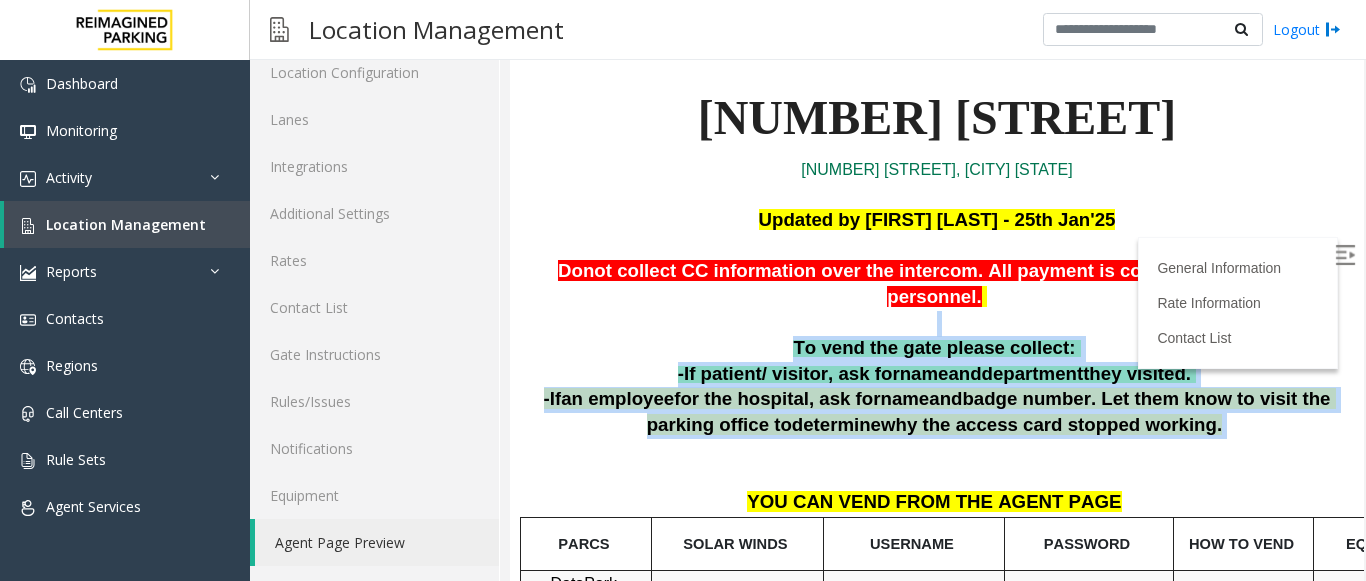 drag, startPoint x: 1145, startPoint y: 413, endPoint x: 830, endPoint y: 311, distance: 331.1027 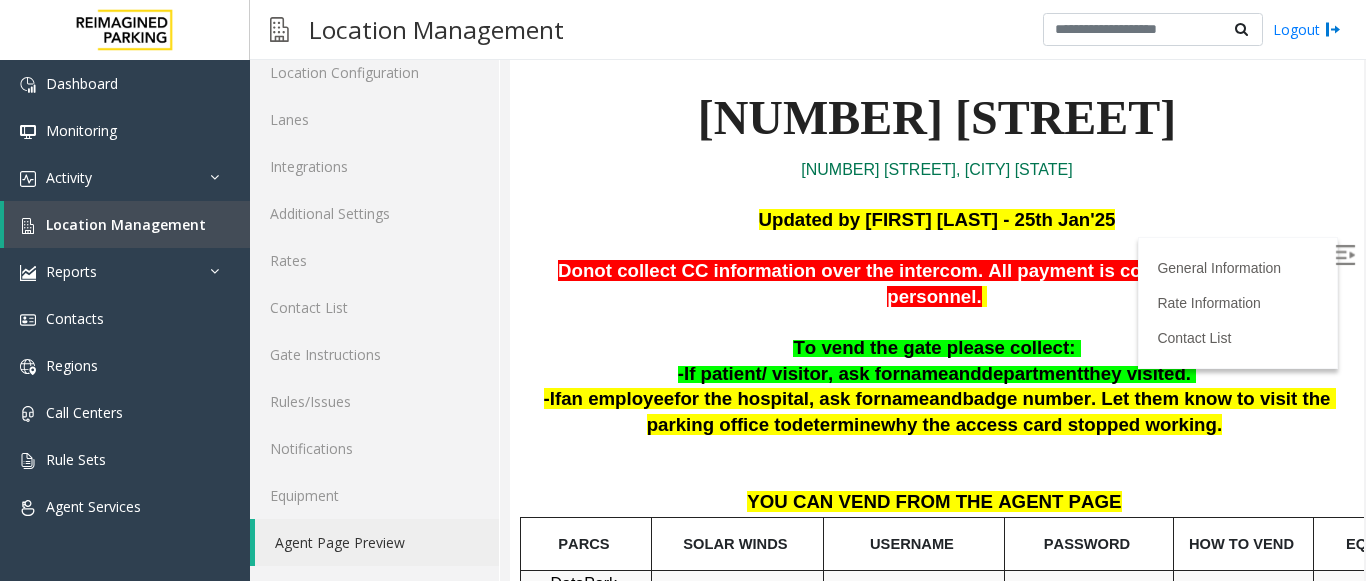click on "Updated by [FIRST] [LAST] - 25th Jan'25" at bounding box center [937, 221] 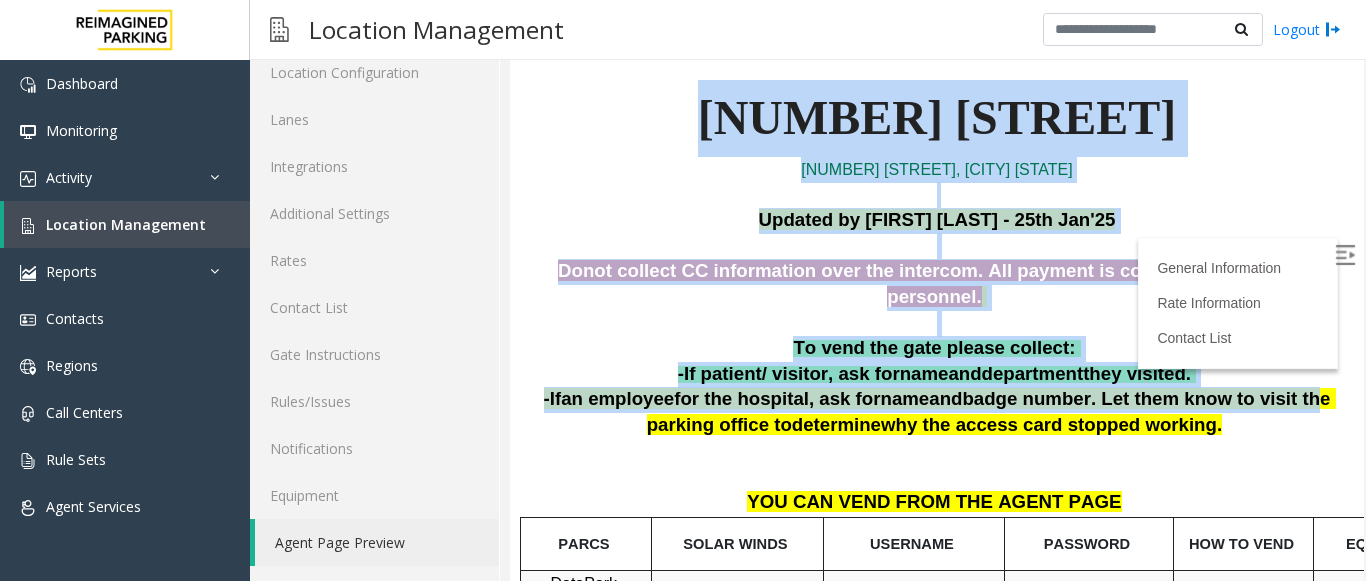 drag, startPoint x: 737, startPoint y: 113, endPoint x: 1238, endPoint y: 371, distance: 563.52905 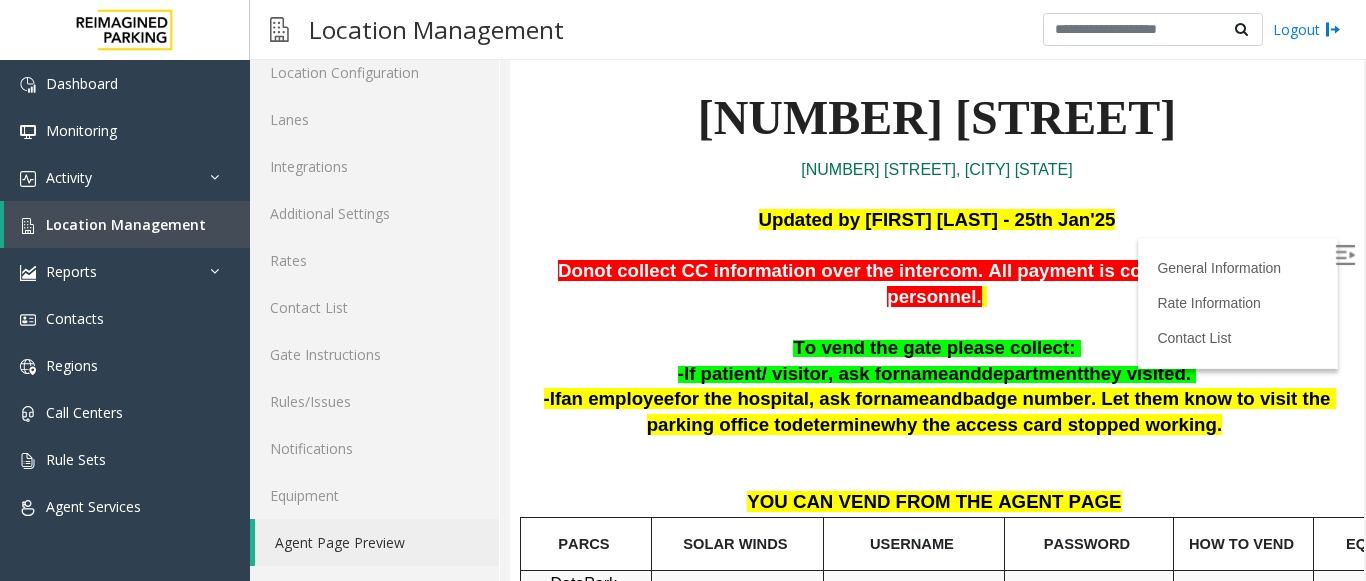 click on "-If  an employee  for the hospital, ask for  [NAME]  and  badge number . Let them know to visit the parking office to  determine  why the access card stopped working." at bounding box center [937, 412] 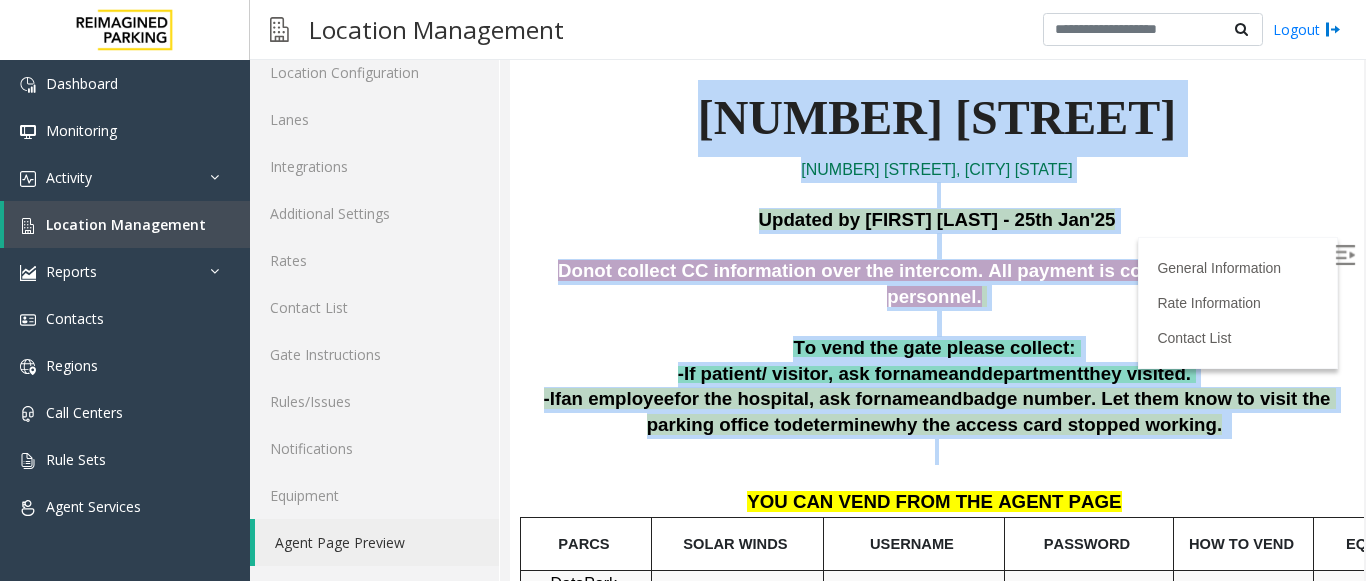drag, startPoint x: 1153, startPoint y: 425, endPoint x: 693, endPoint y: 151, distance: 535.4213 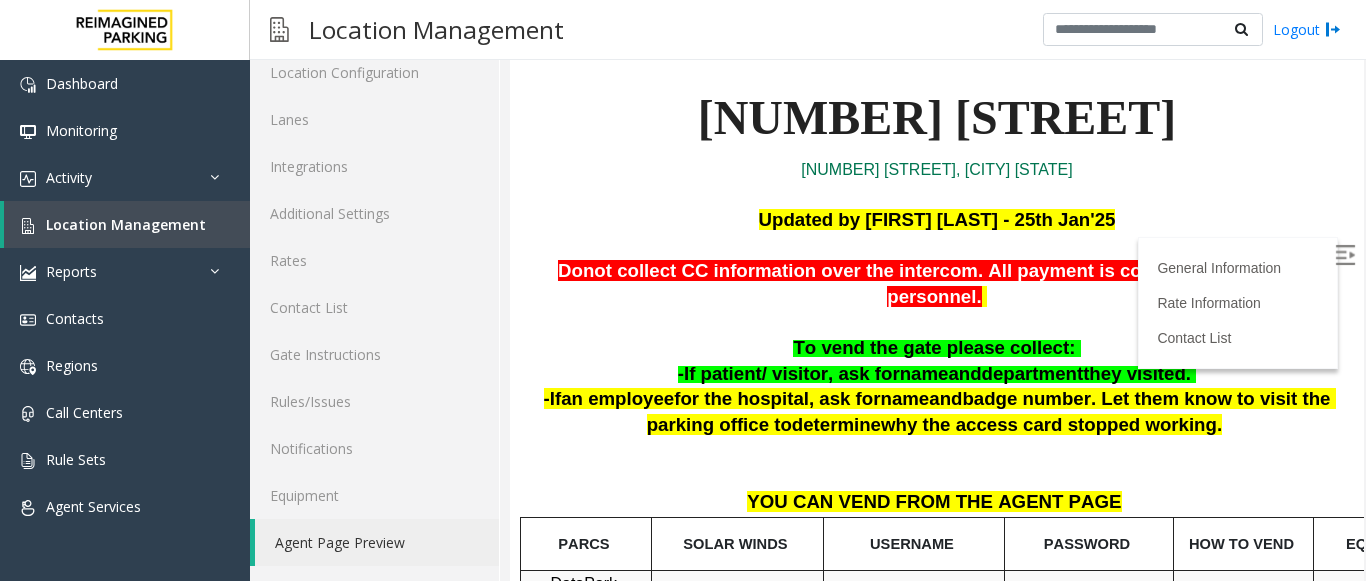 click on "[NUMBER] [STREET]" at bounding box center (937, 118) 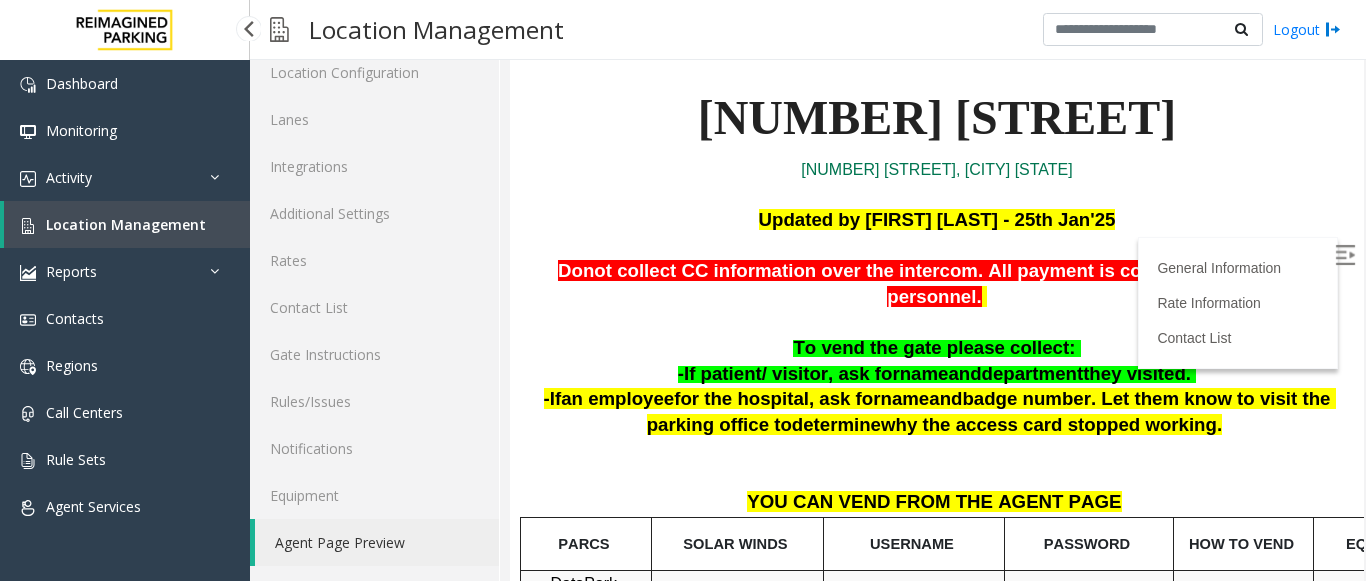 click on "Location Management" at bounding box center (127, 224) 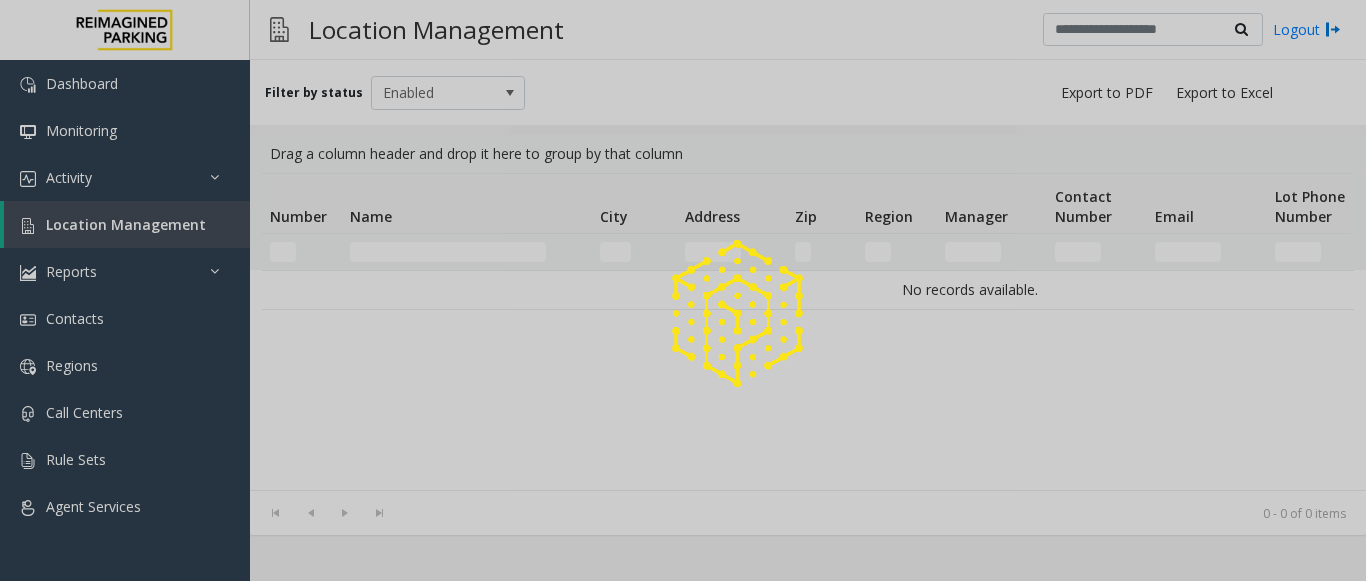 scroll, scrollTop: 0, scrollLeft: 0, axis: both 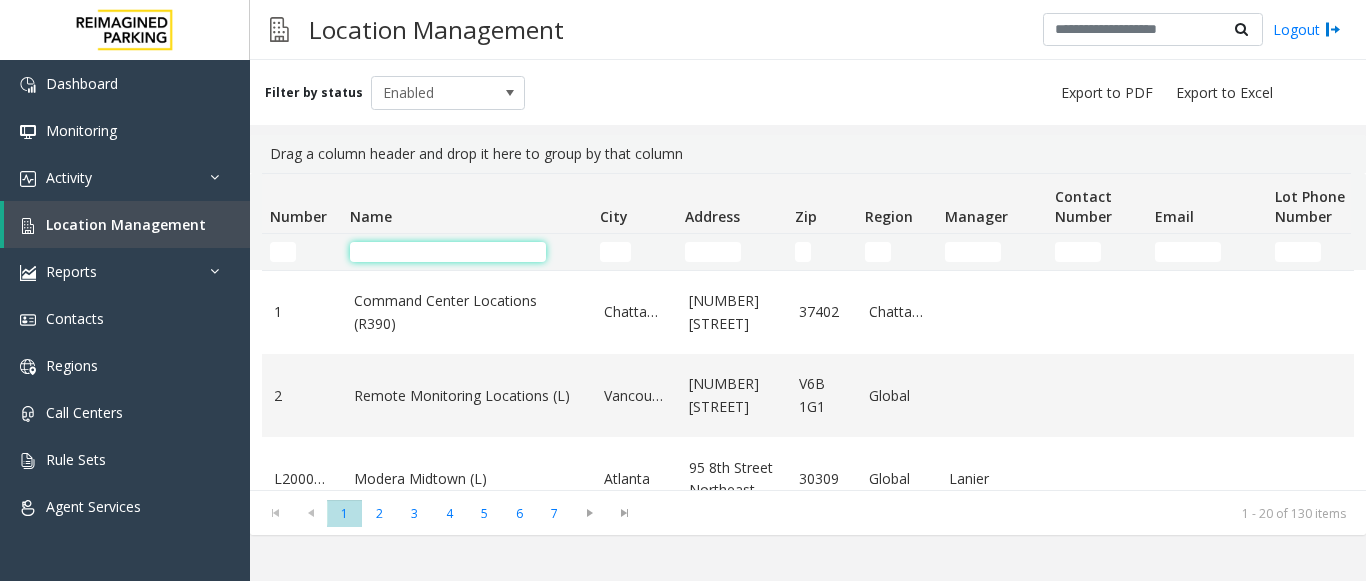 click 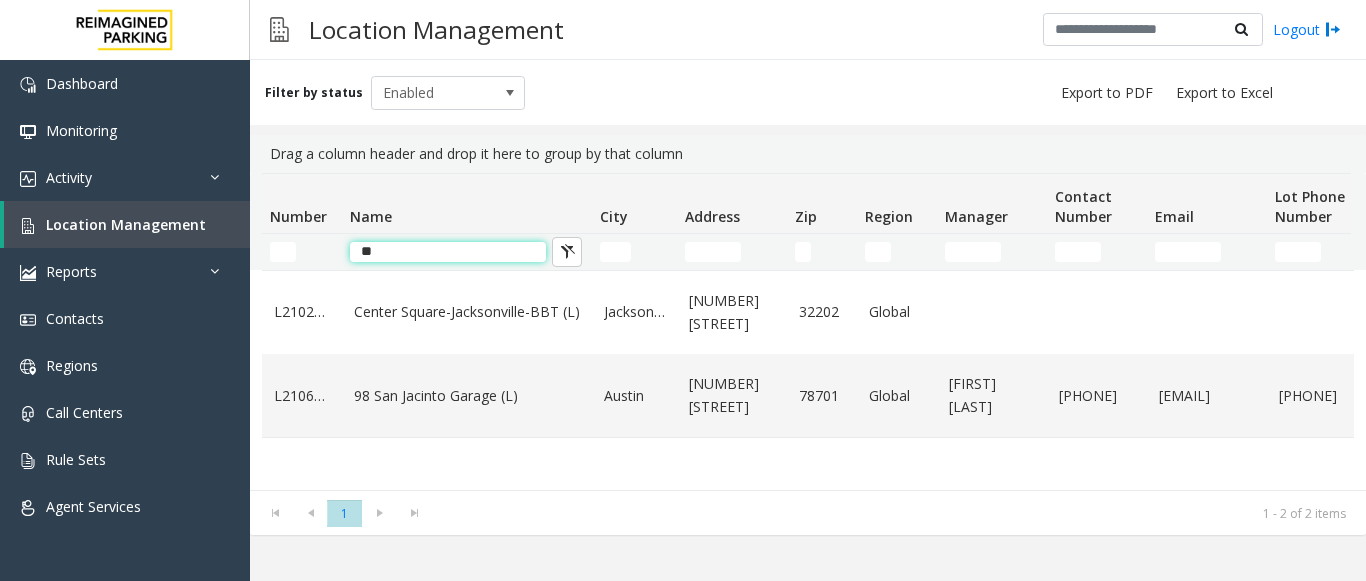 type on "*" 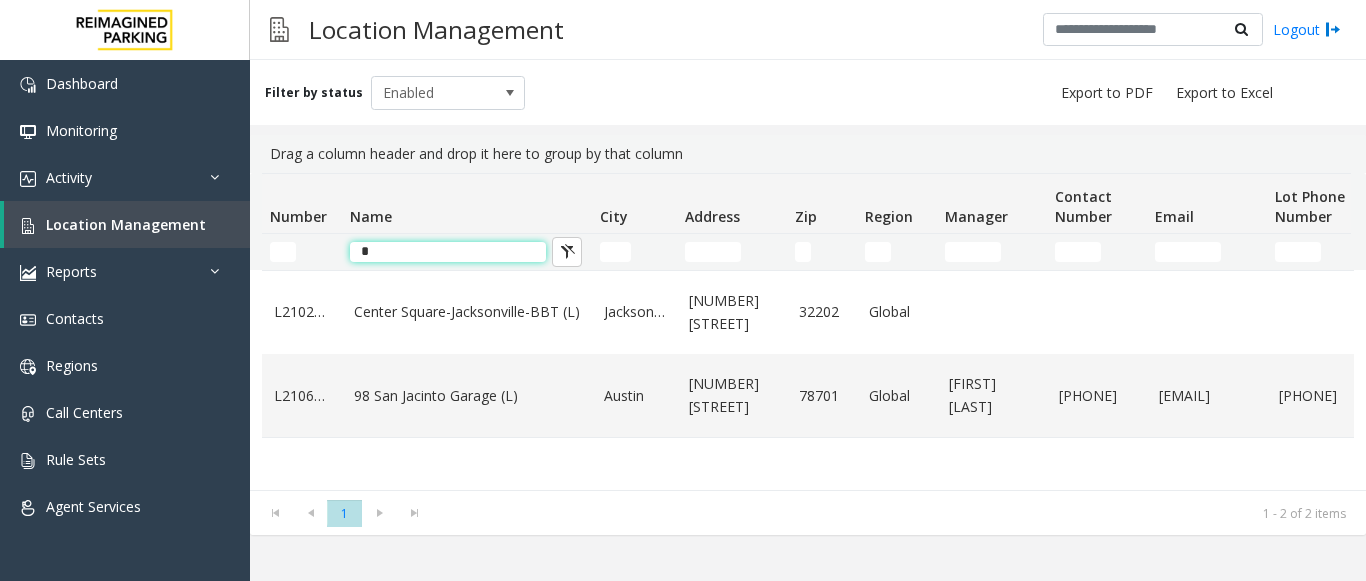 type 